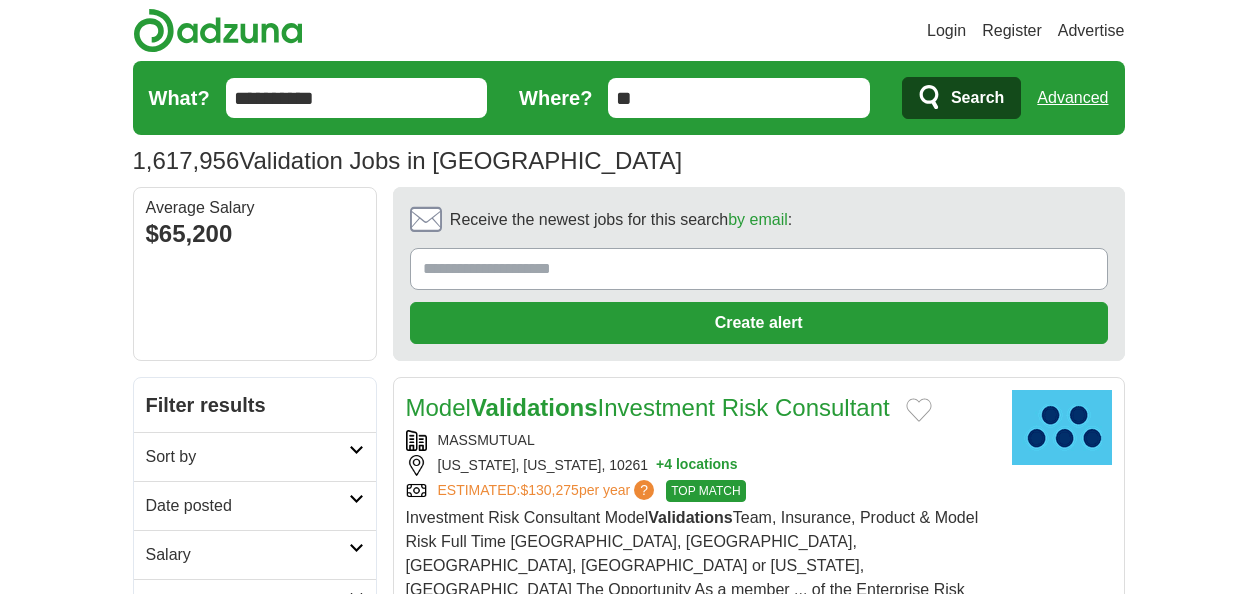 scroll, scrollTop: 0, scrollLeft: 0, axis: both 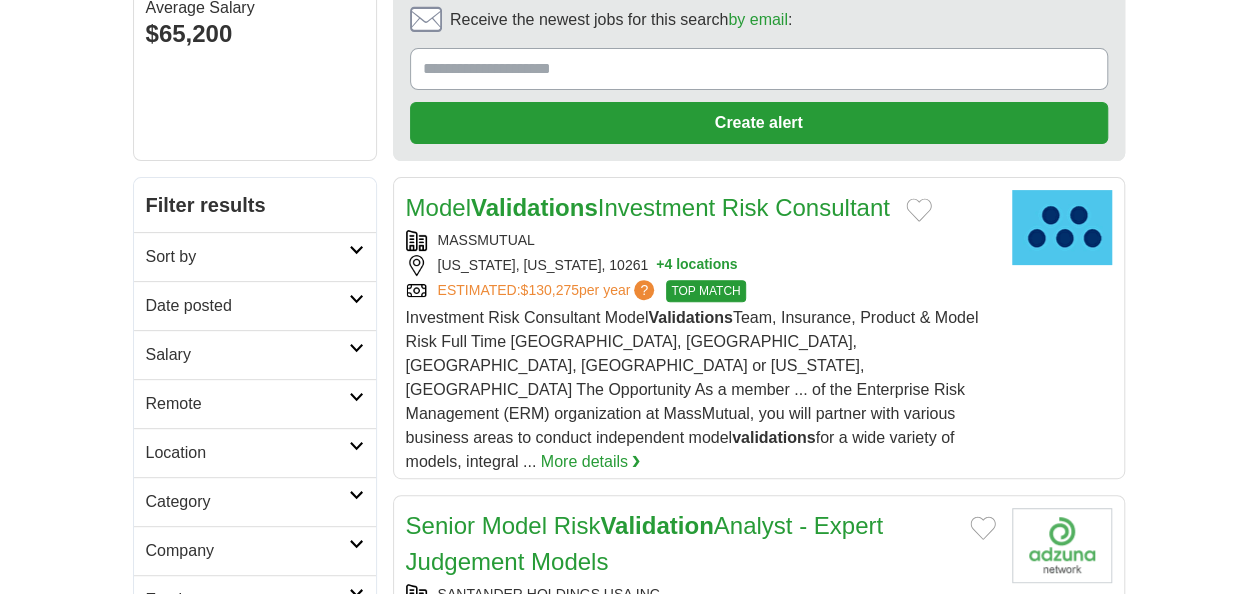 click on "Salary" at bounding box center [247, 355] 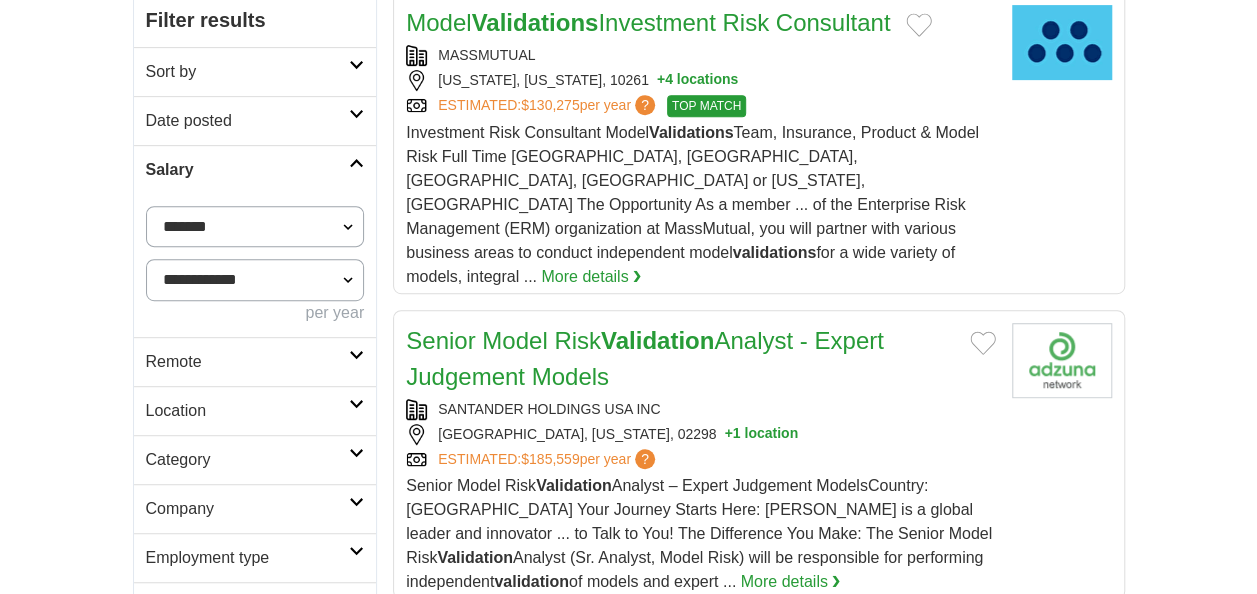 scroll, scrollTop: 400, scrollLeft: 0, axis: vertical 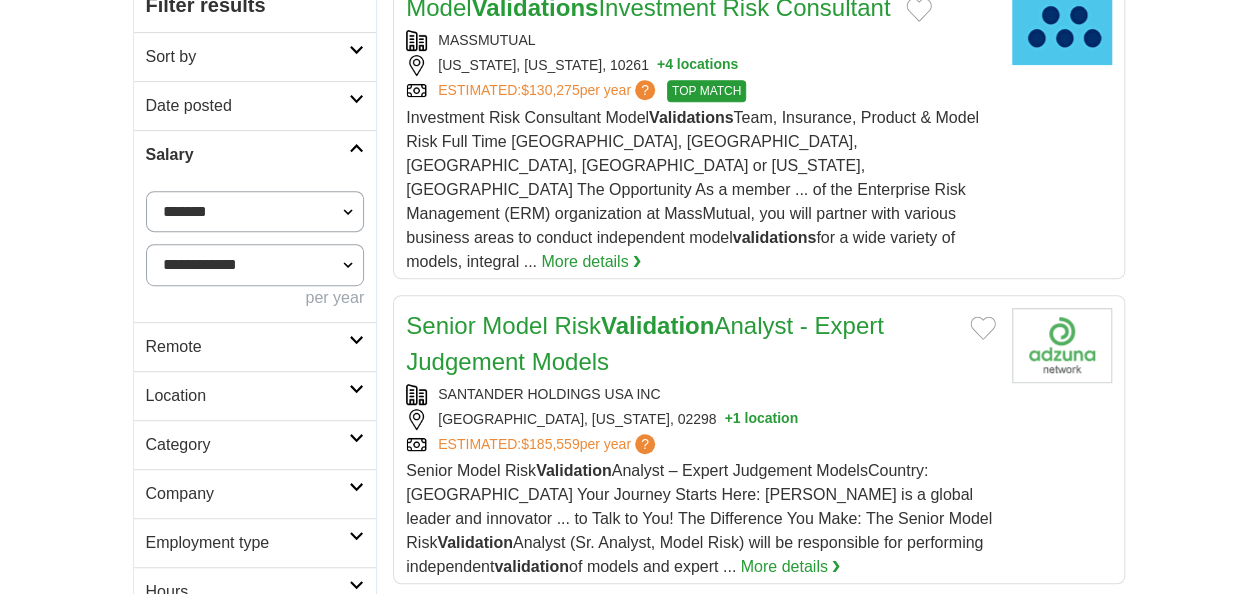 click on "**********" at bounding box center [255, 211] 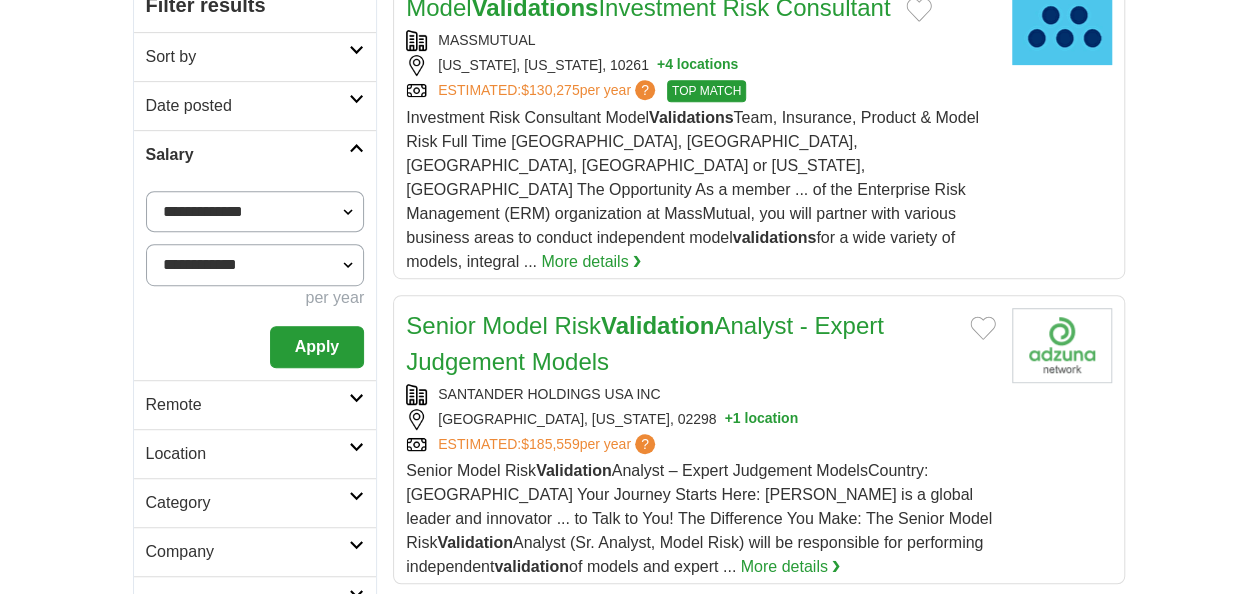 click on "**********" at bounding box center (255, 264) 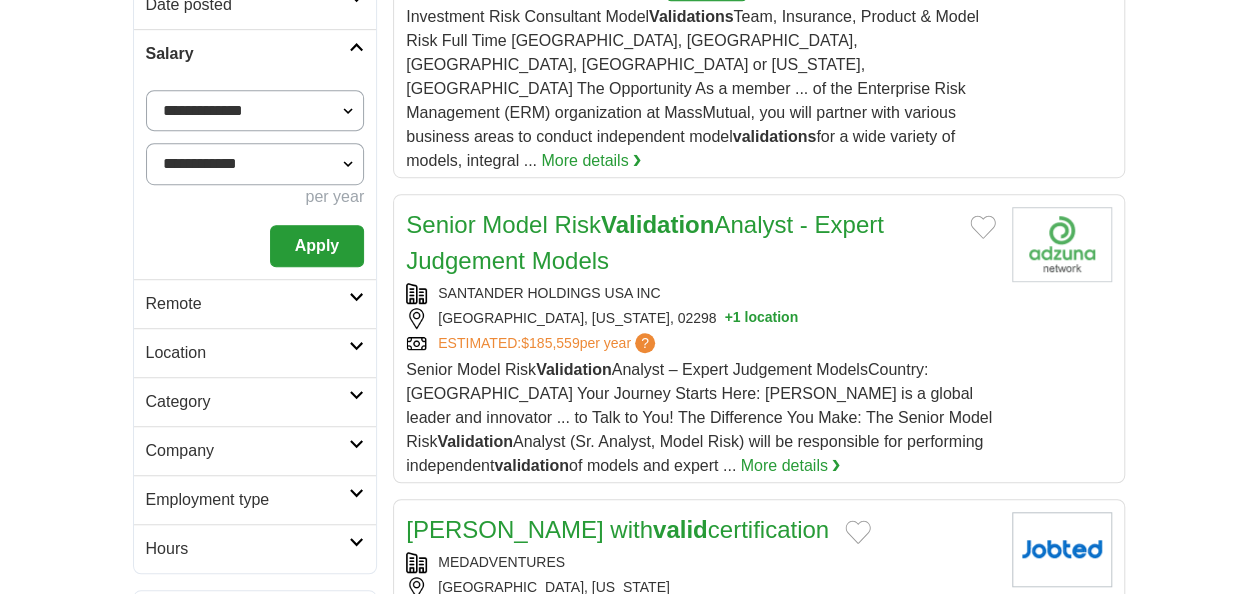 scroll, scrollTop: 500, scrollLeft: 0, axis: vertical 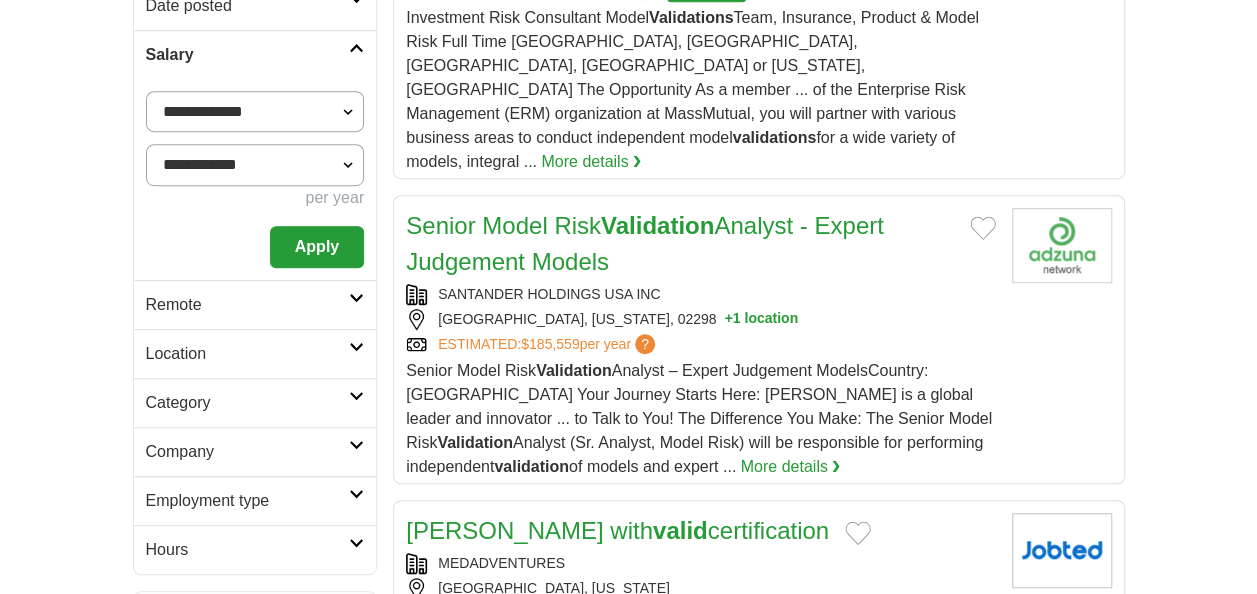 click on "**********" at bounding box center (255, 164) 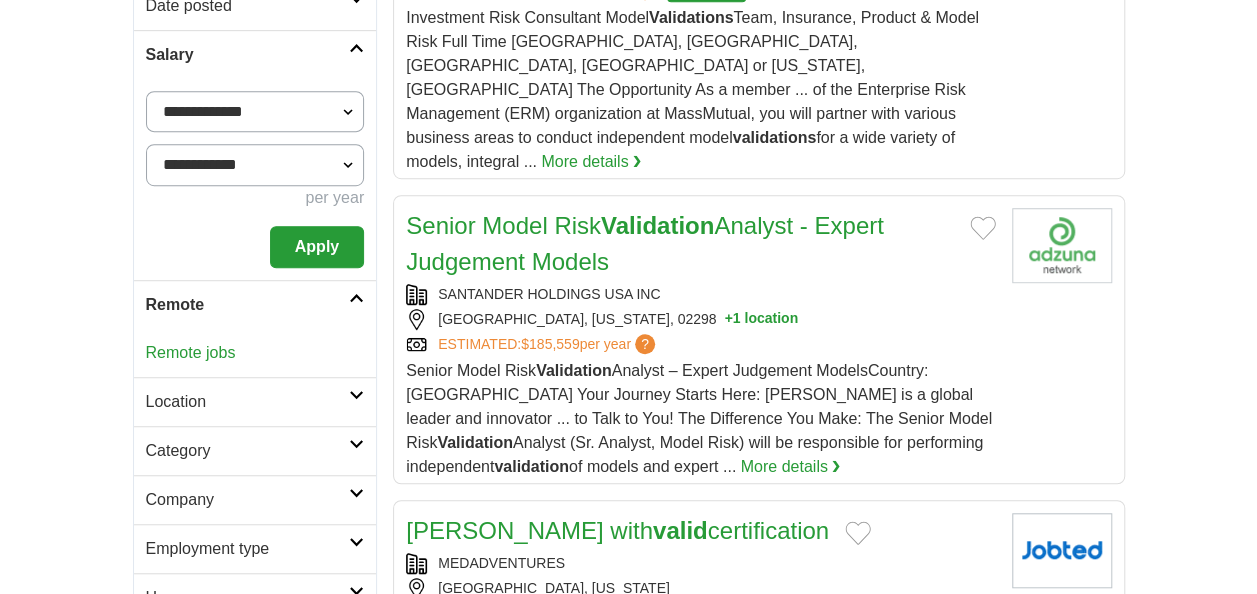 click on "Location" at bounding box center (248, 402) 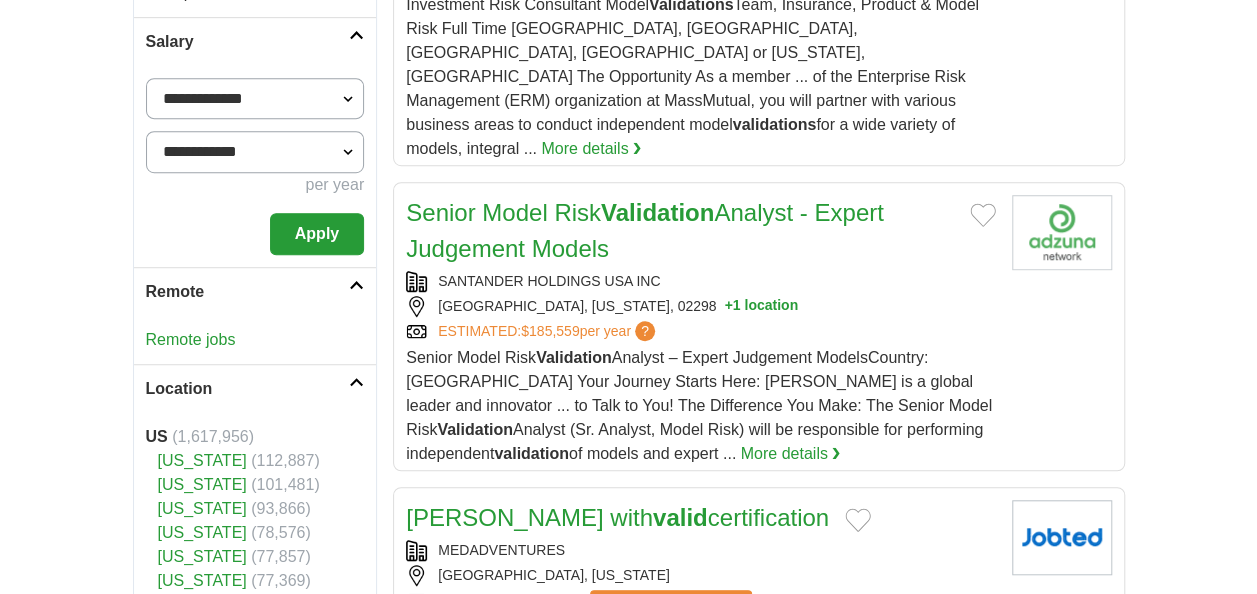 scroll, scrollTop: 300, scrollLeft: 0, axis: vertical 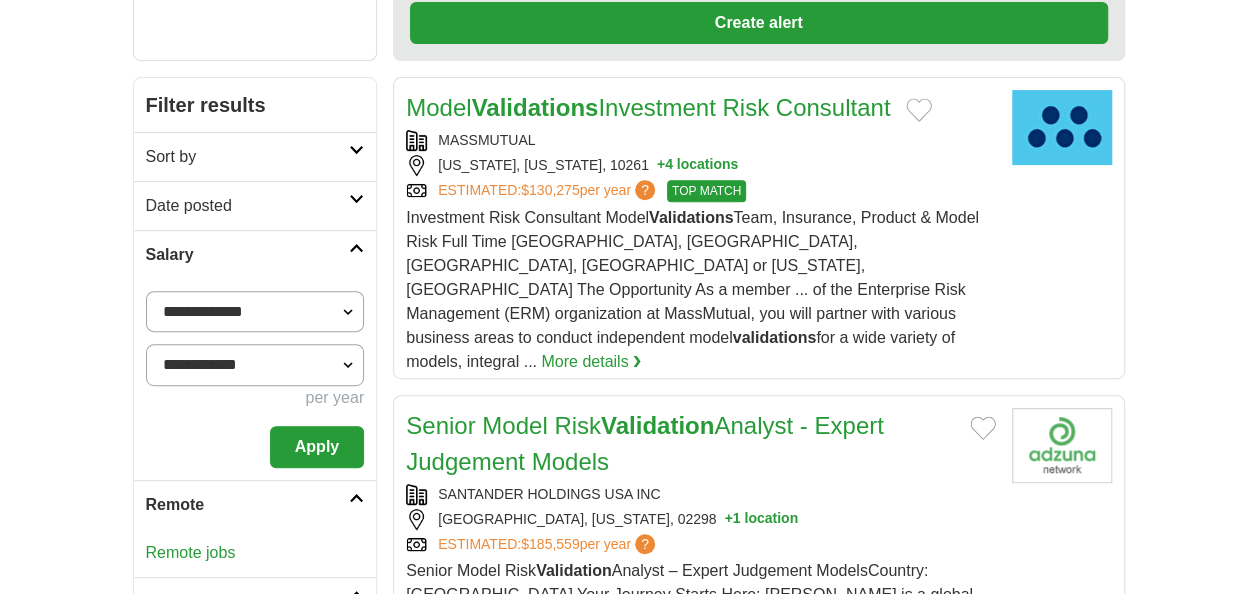click on "Date posted" at bounding box center (248, 206) 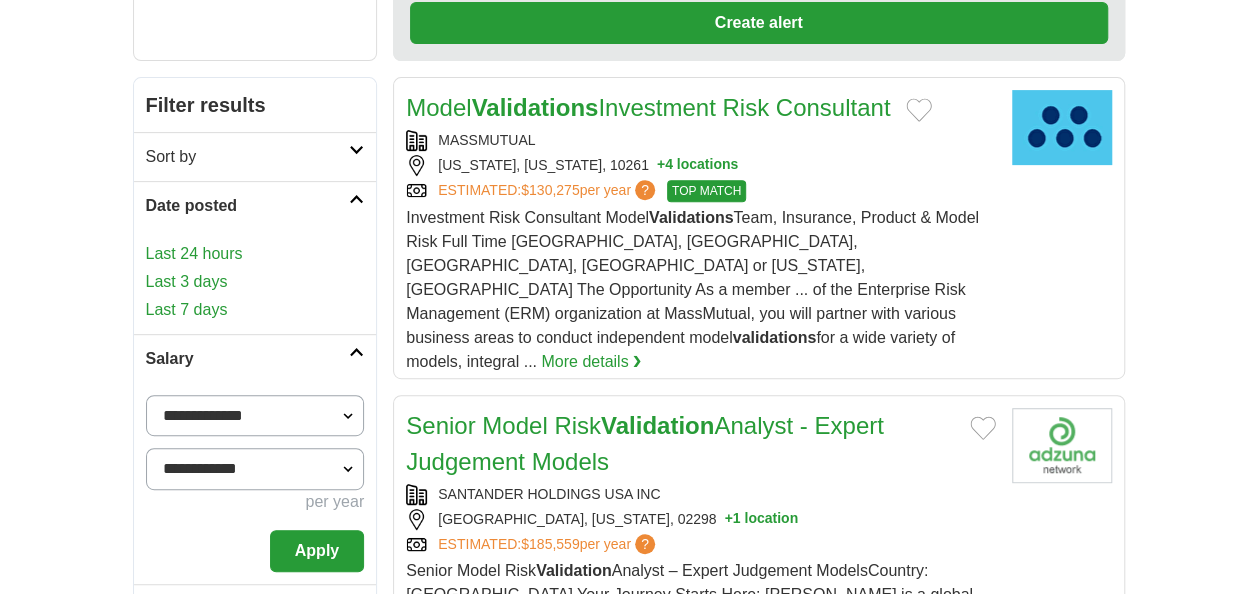 click on "Sort by" at bounding box center [248, 157] 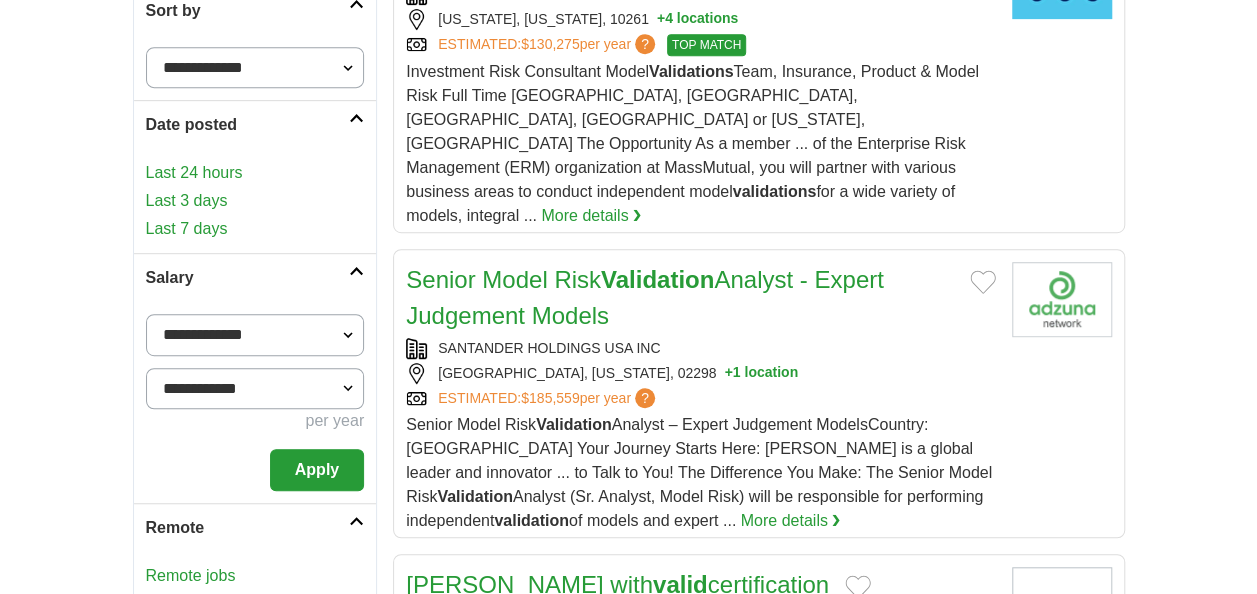 scroll, scrollTop: 600, scrollLeft: 0, axis: vertical 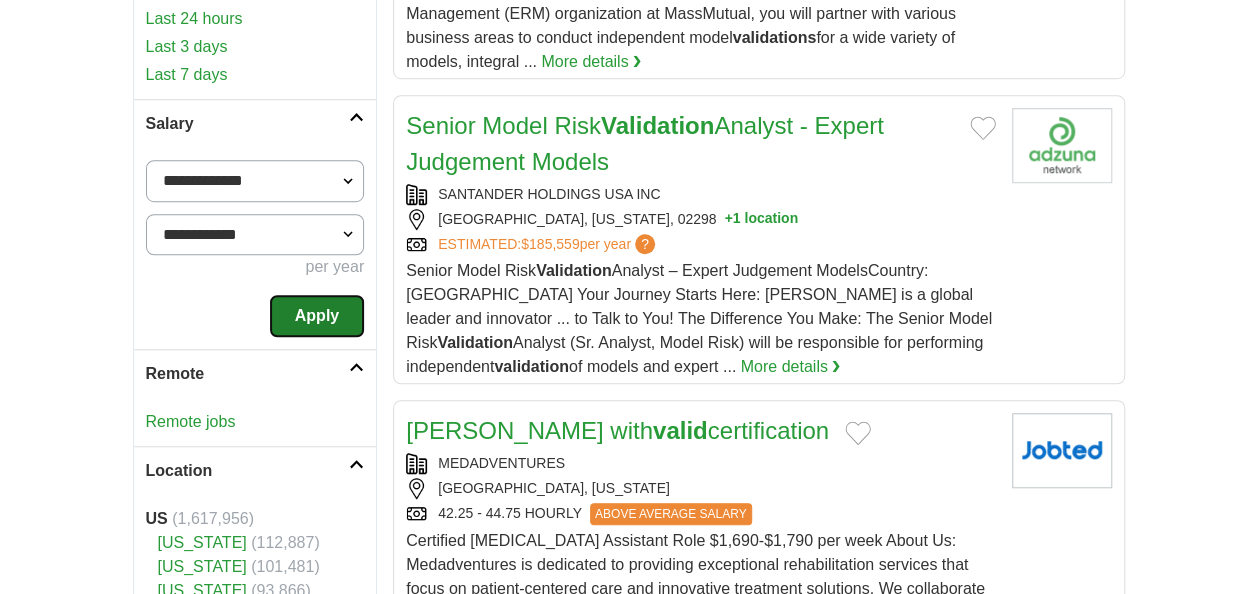 click on "Apply" at bounding box center [317, 316] 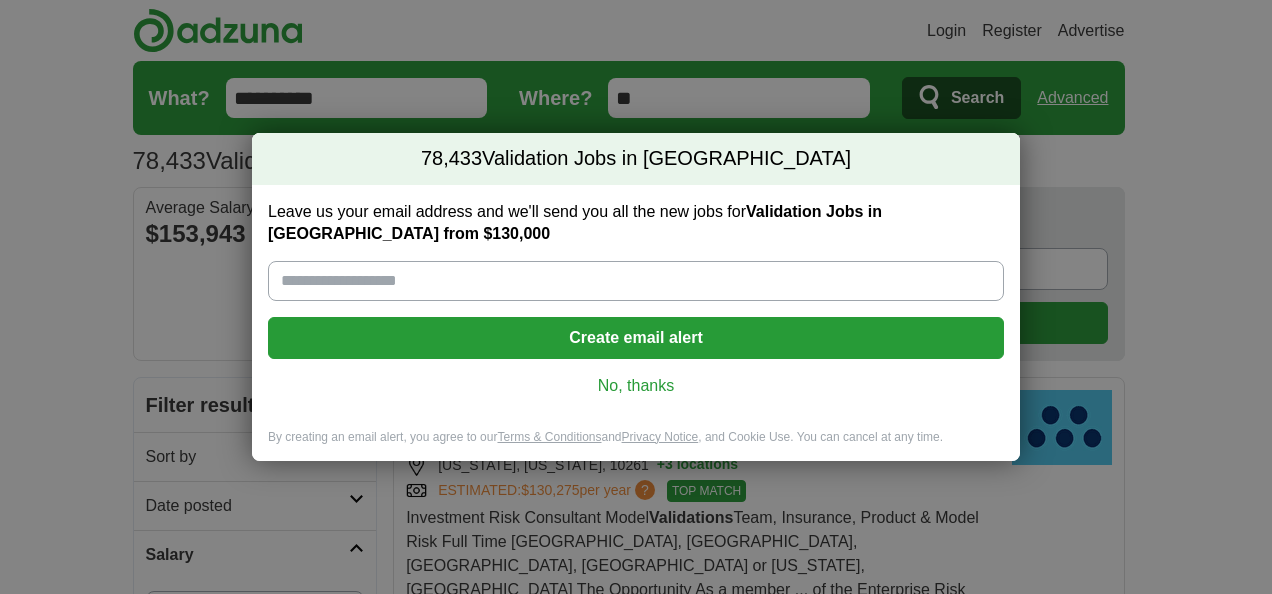 scroll, scrollTop: 0, scrollLeft: 0, axis: both 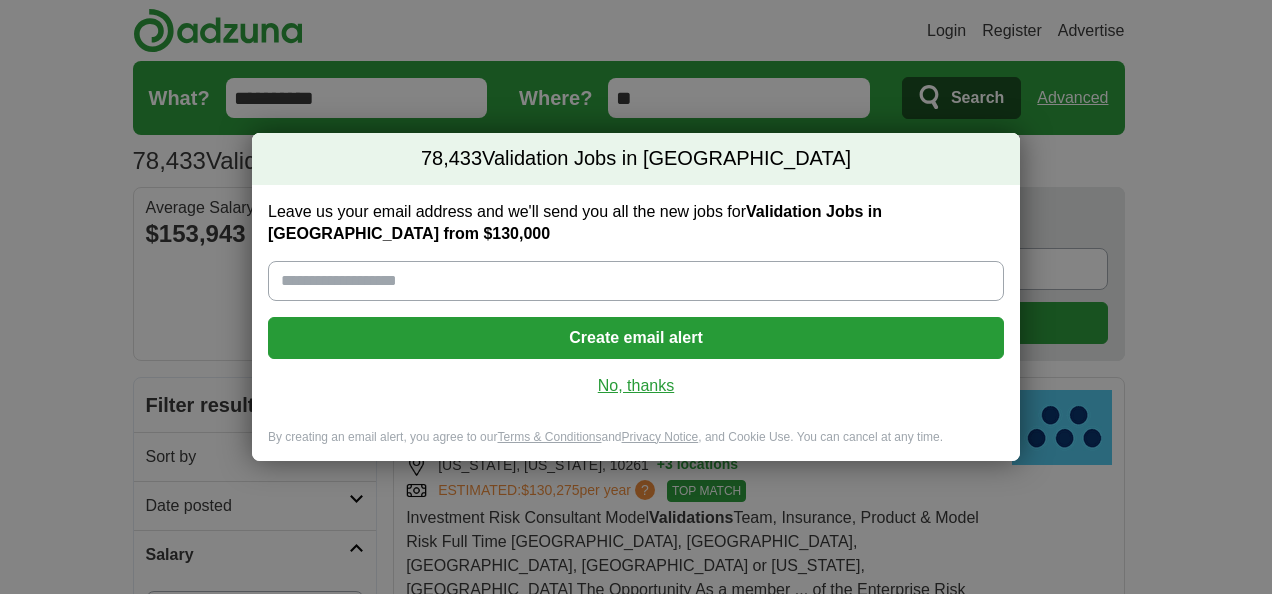 click on "No, thanks" at bounding box center (636, 386) 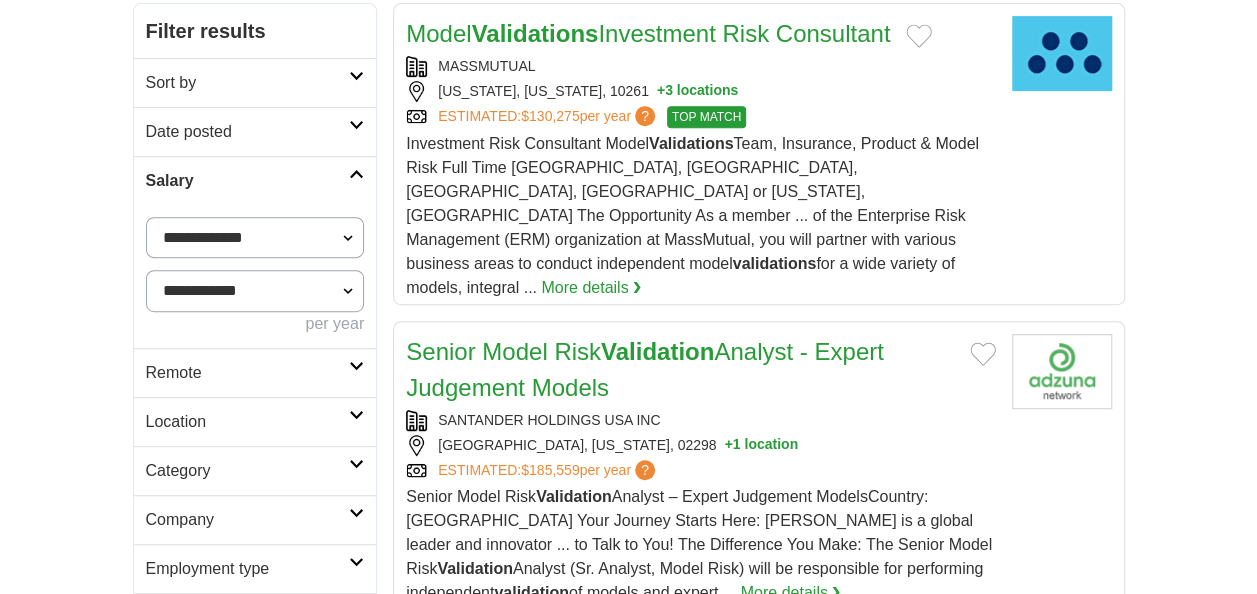 scroll, scrollTop: 500, scrollLeft: 0, axis: vertical 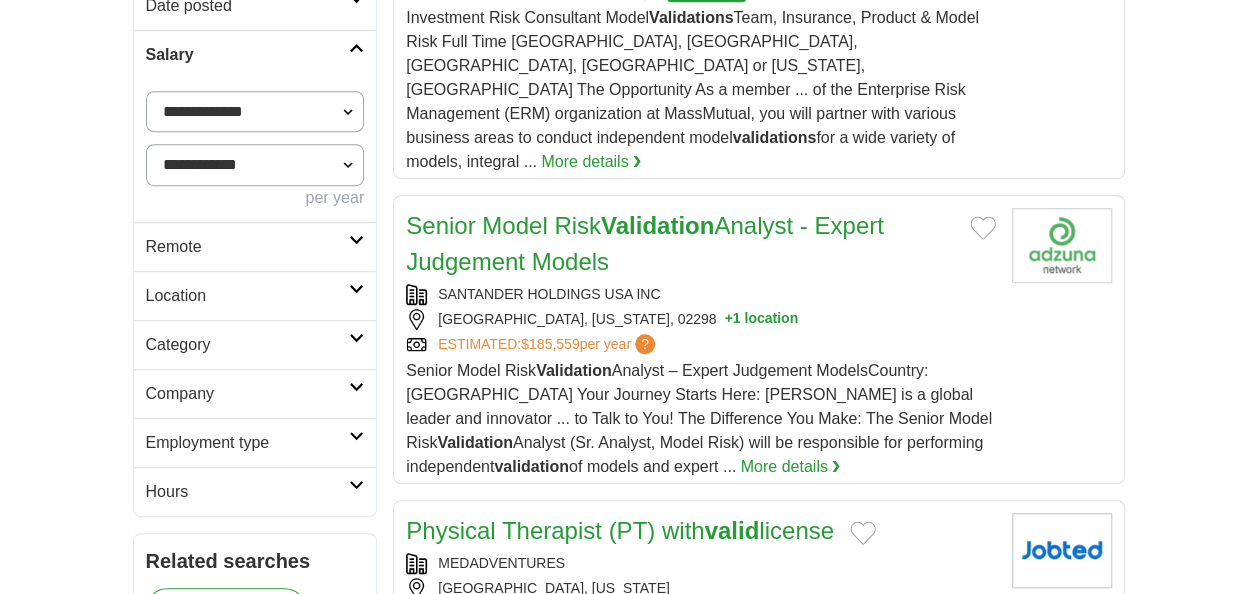 click on "Location" at bounding box center (248, 296) 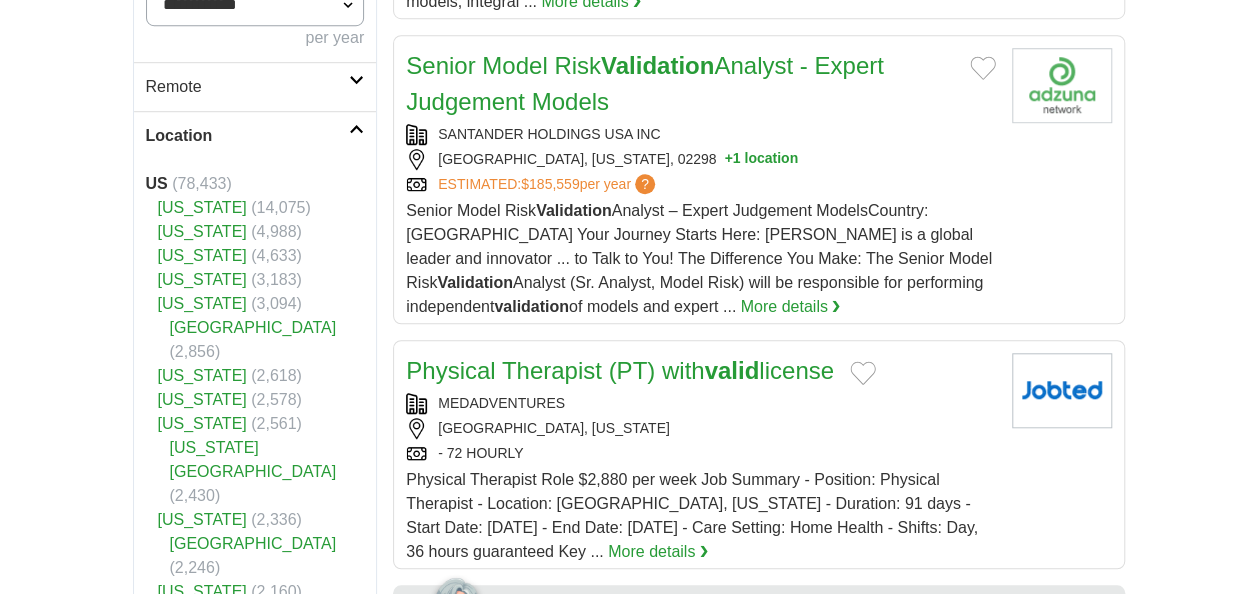 scroll, scrollTop: 800, scrollLeft: 0, axis: vertical 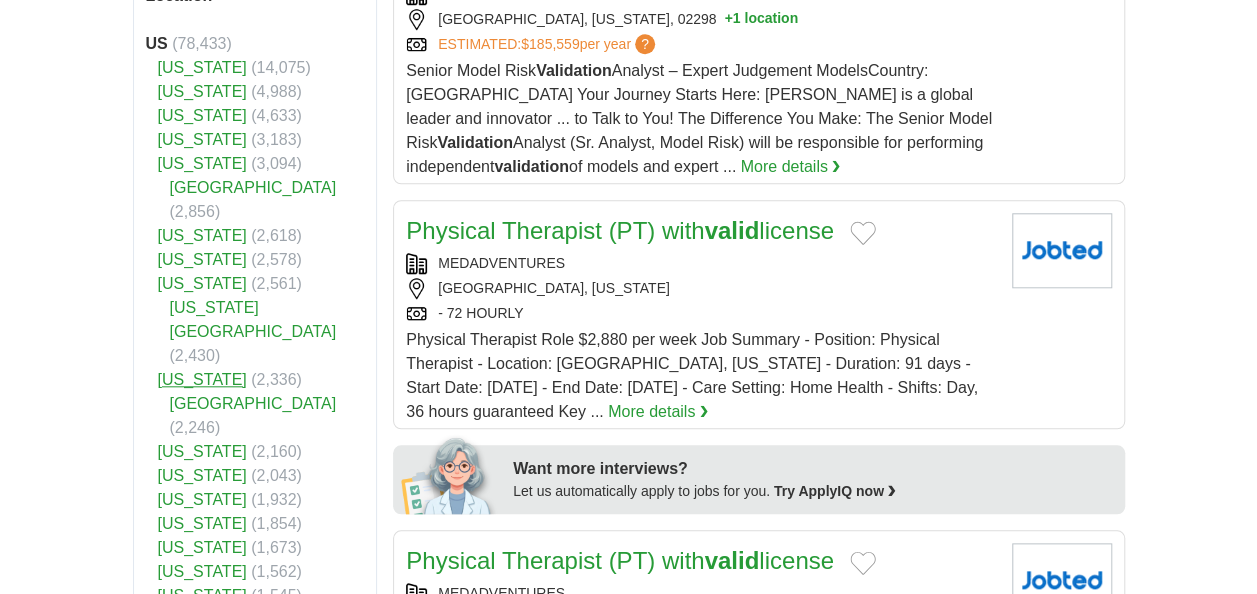 click on "Pennsylvania" at bounding box center [202, 379] 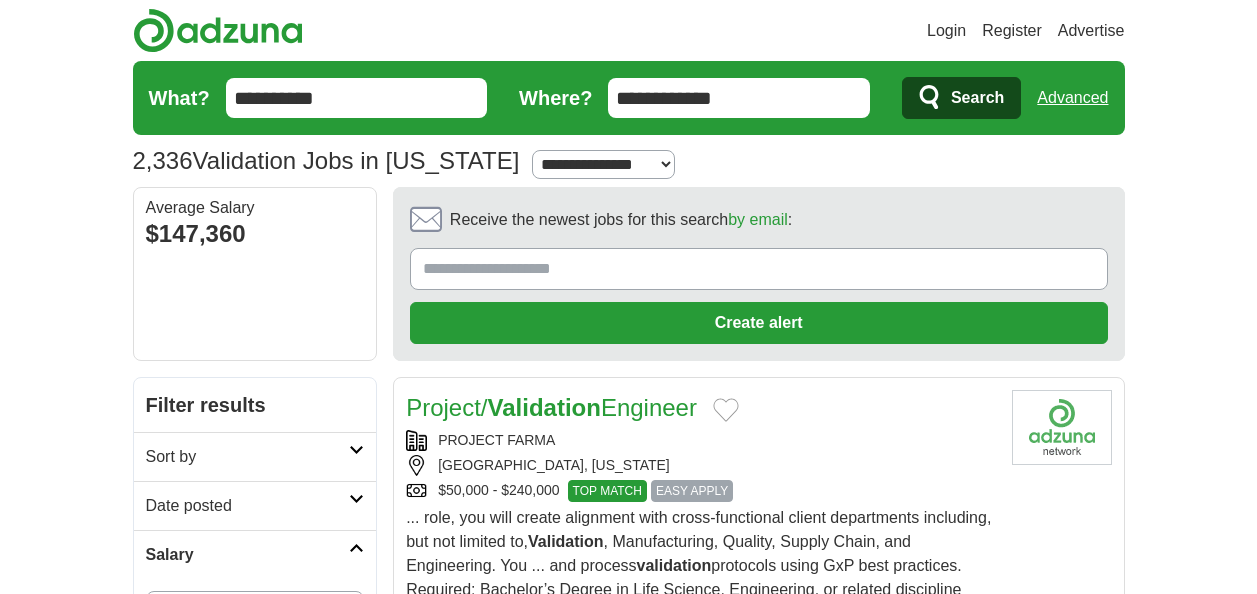 scroll, scrollTop: 0, scrollLeft: 0, axis: both 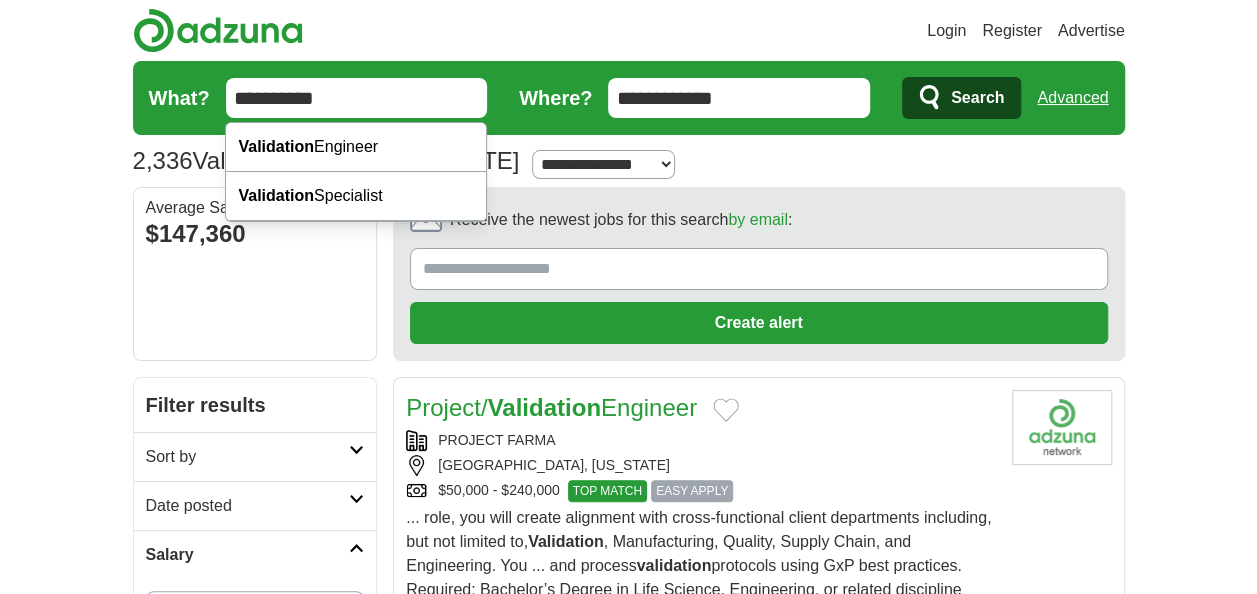 drag, startPoint x: 334, startPoint y: 101, endPoint x: 228, endPoint y: 112, distance: 106.56923 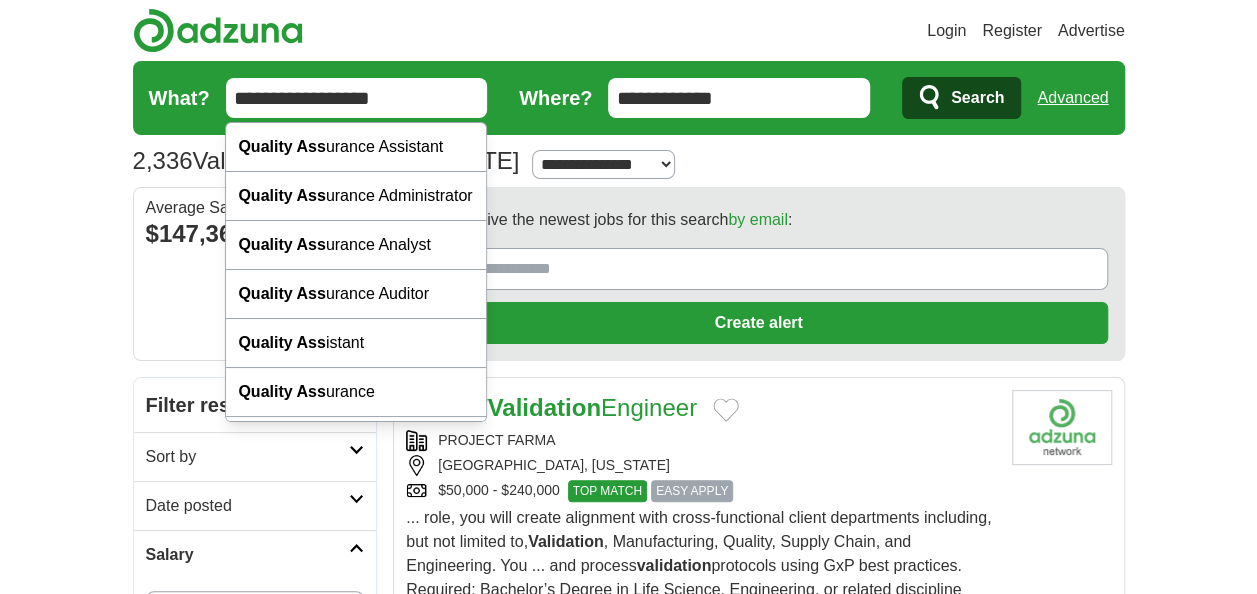 type on "**********" 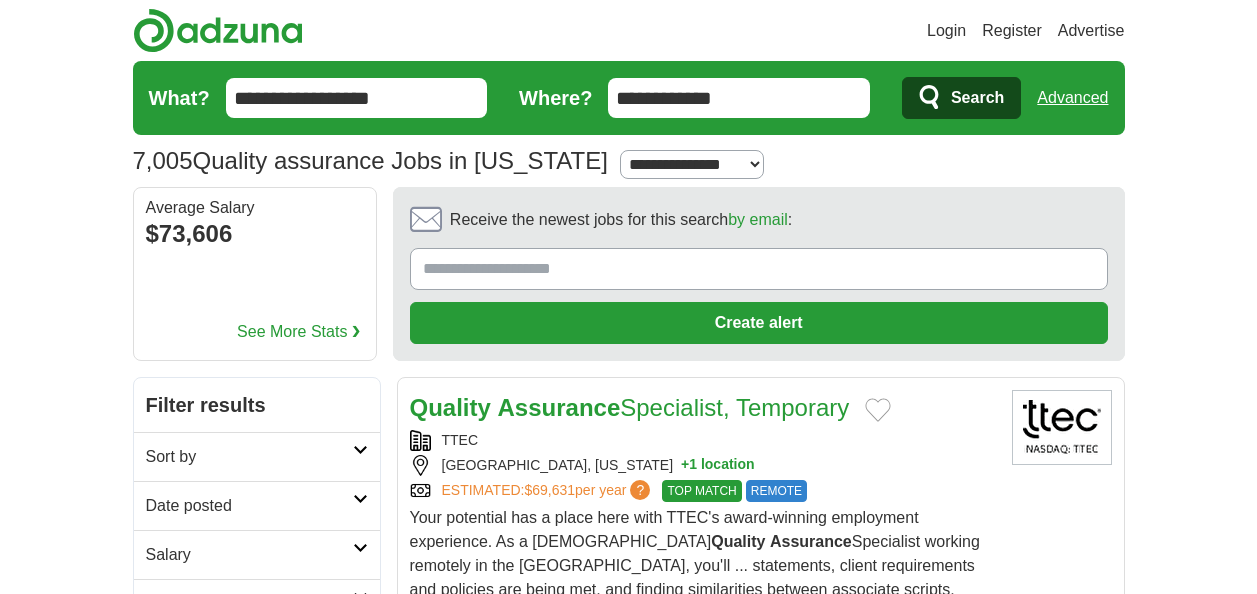 scroll, scrollTop: 0, scrollLeft: 0, axis: both 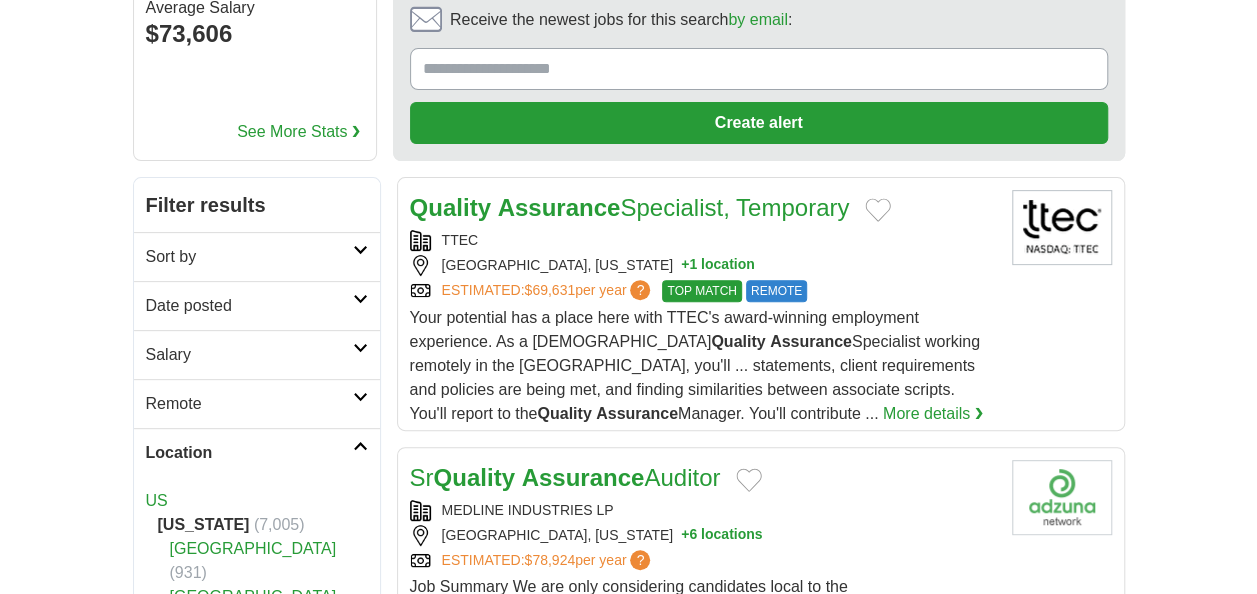 click on "Sort by" at bounding box center (249, 257) 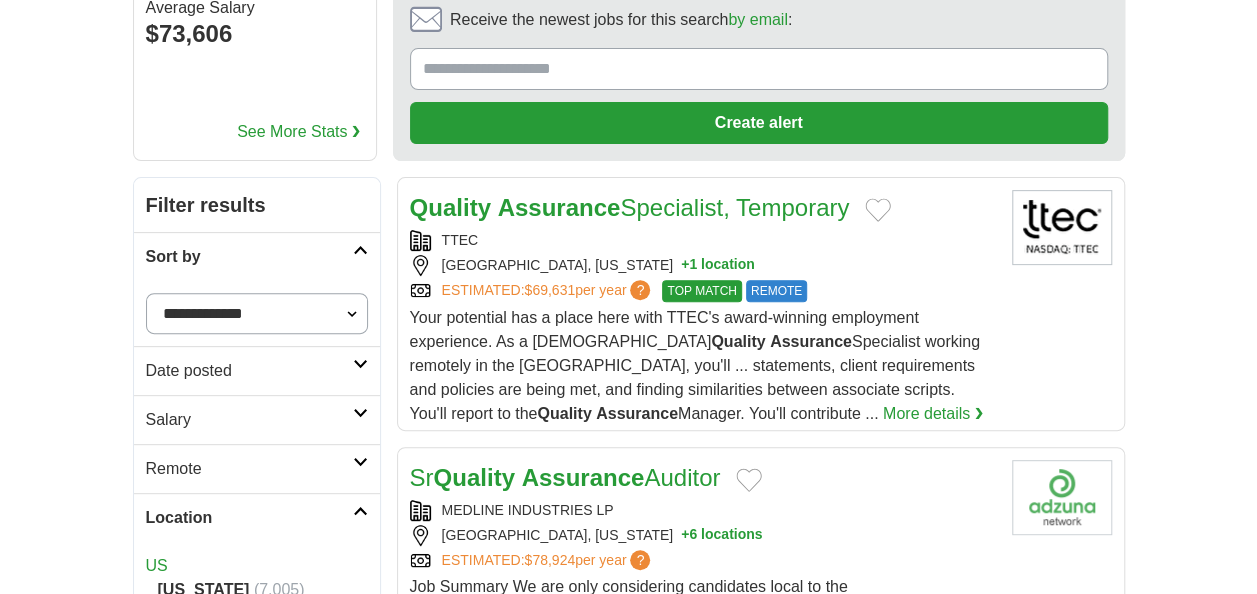 click on "**********" at bounding box center (257, 313) 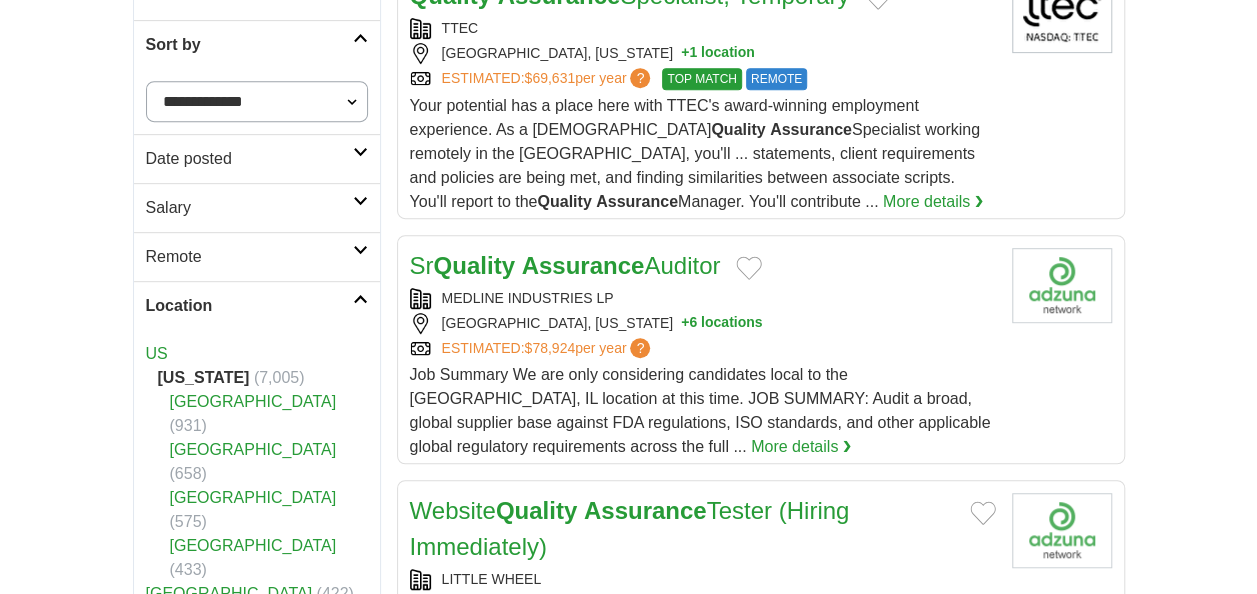scroll, scrollTop: 600, scrollLeft: 0, axis: vertical 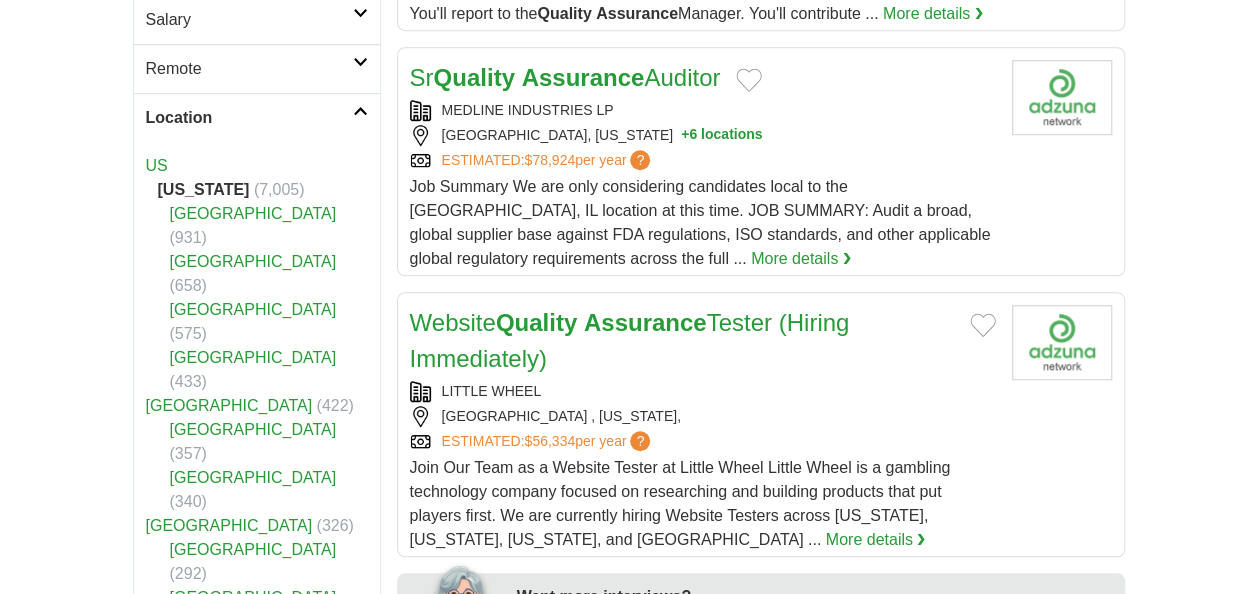 click at bounding box center [360, 111] 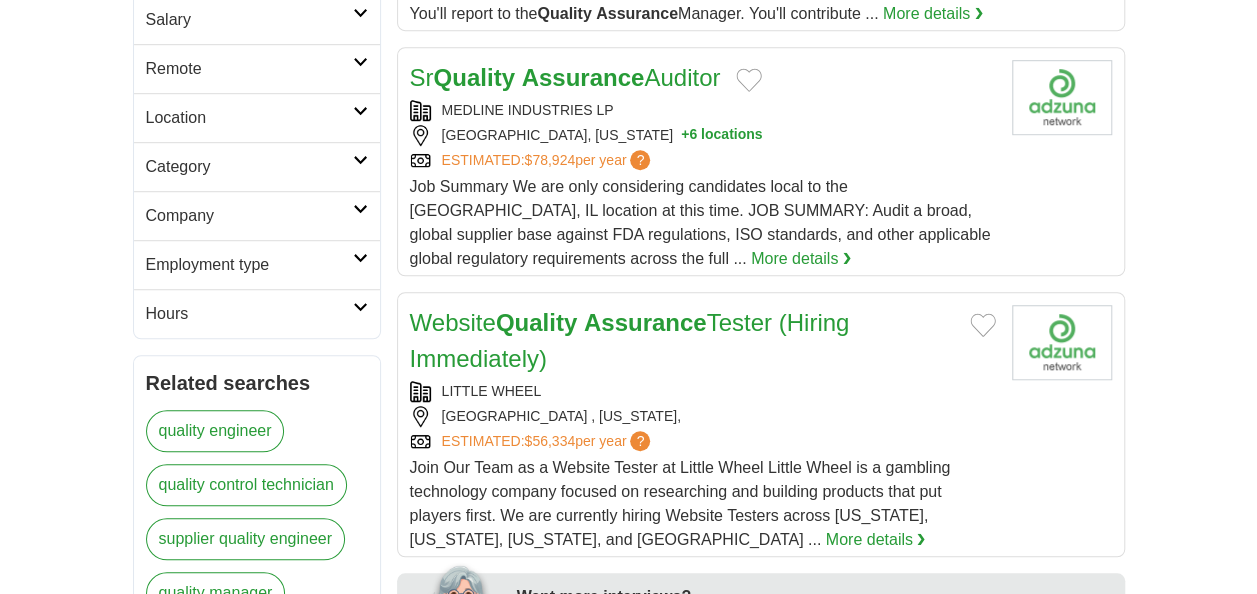 click on "Location" at bounding box center (249, 118) 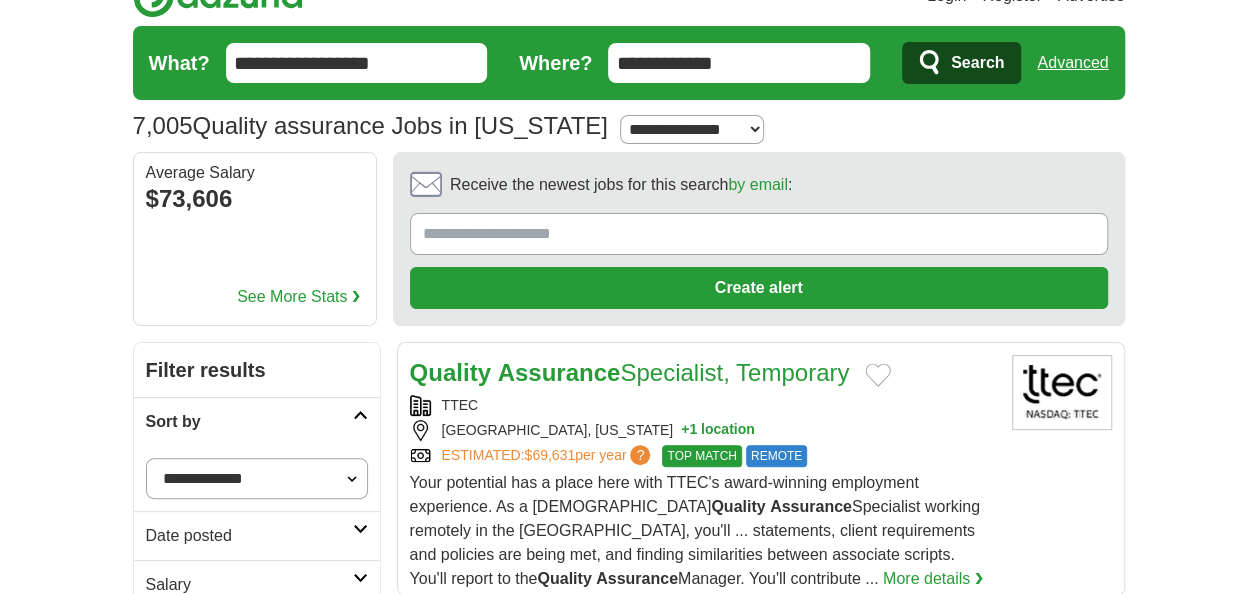 scroll, scrollTop: 0, scrollLeft: 0, axis: both 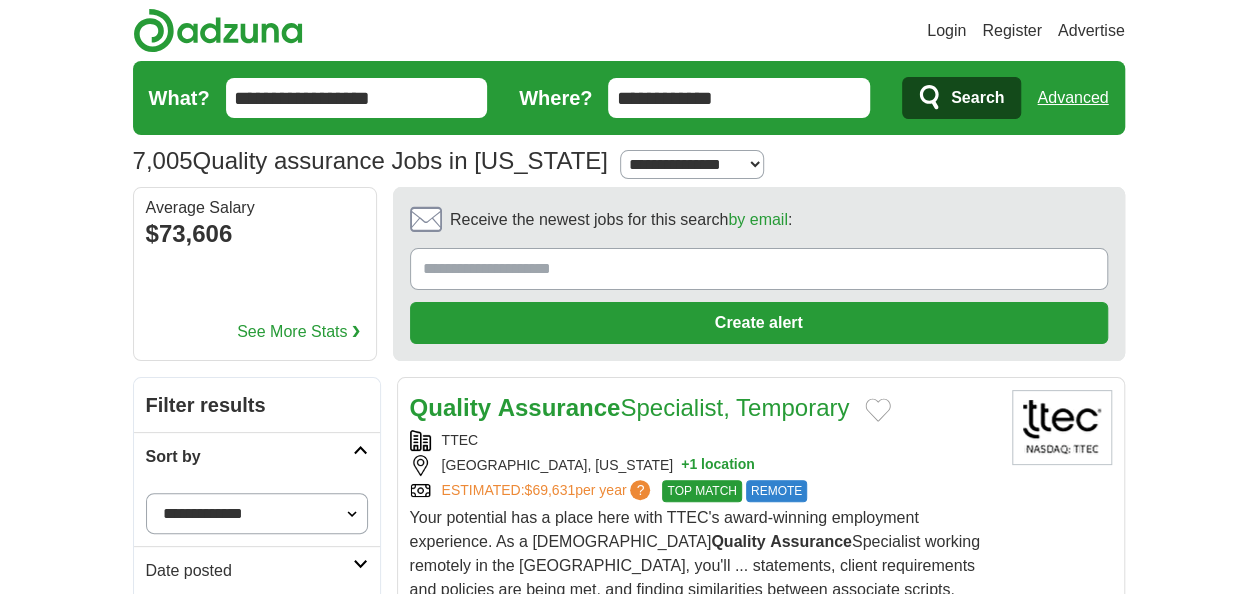 drag, startPoint x: 747, startPoint y: 88, endPoint x: 552, endPoint y: 110, distance: 196.2371 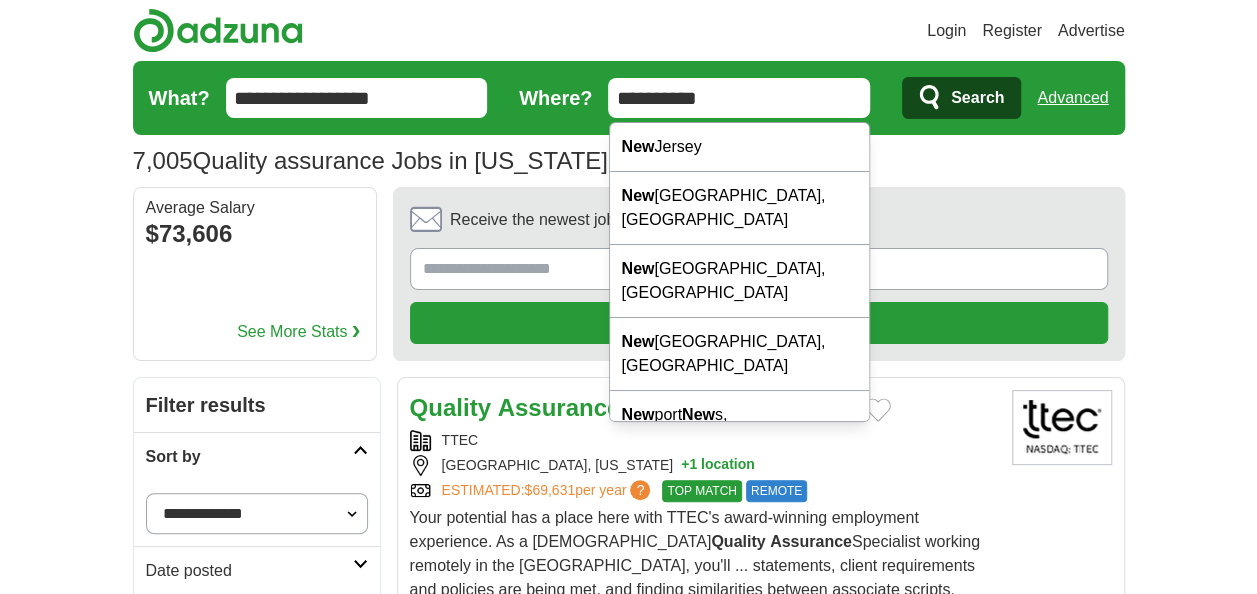 type on "**********" 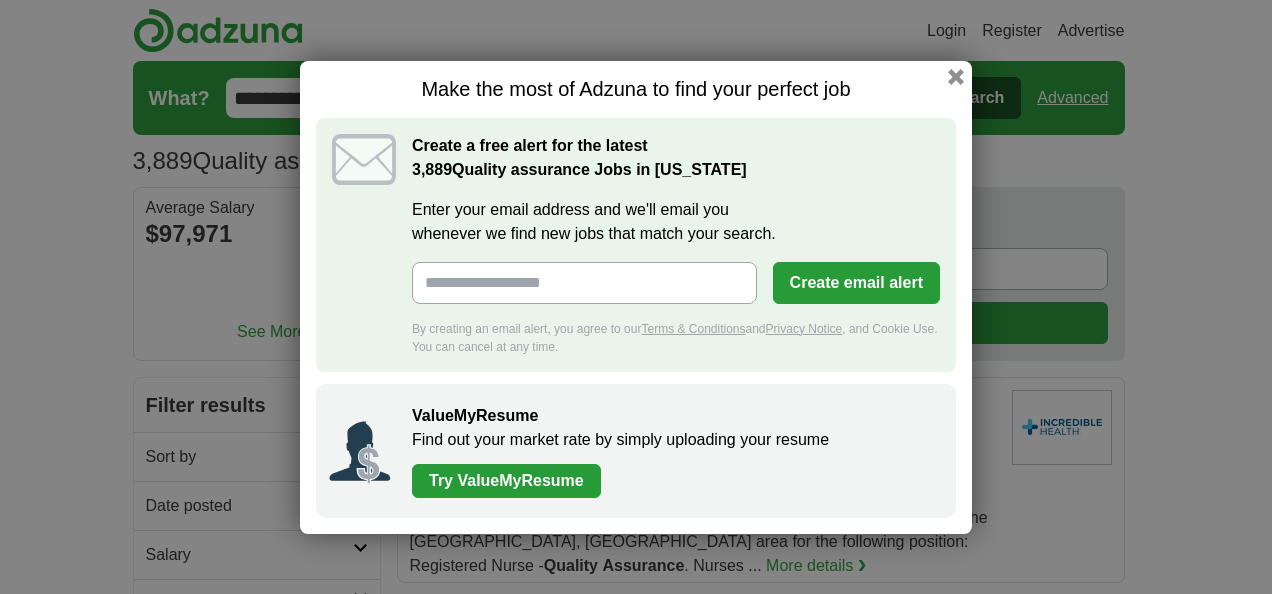 scroll, scrollTop: 0, scrollLeft: 0, axis: both 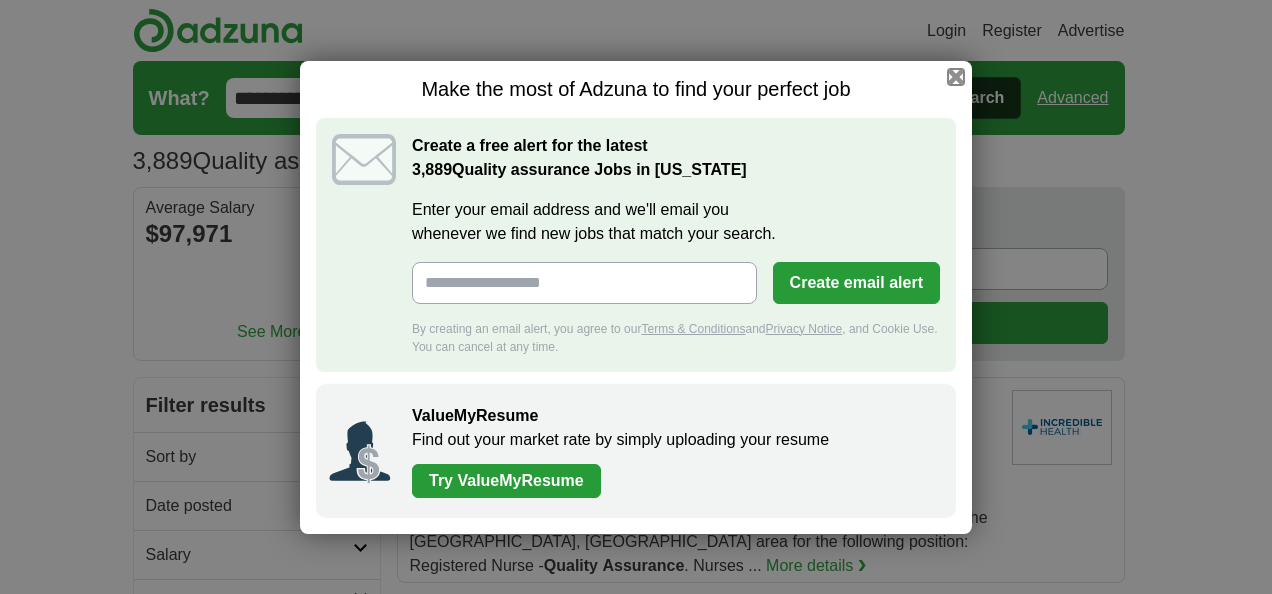 drag, startPoint x: 956, startPoint y: 80, endPoint x: 940, endPoint y: 78, distance: 16.124516 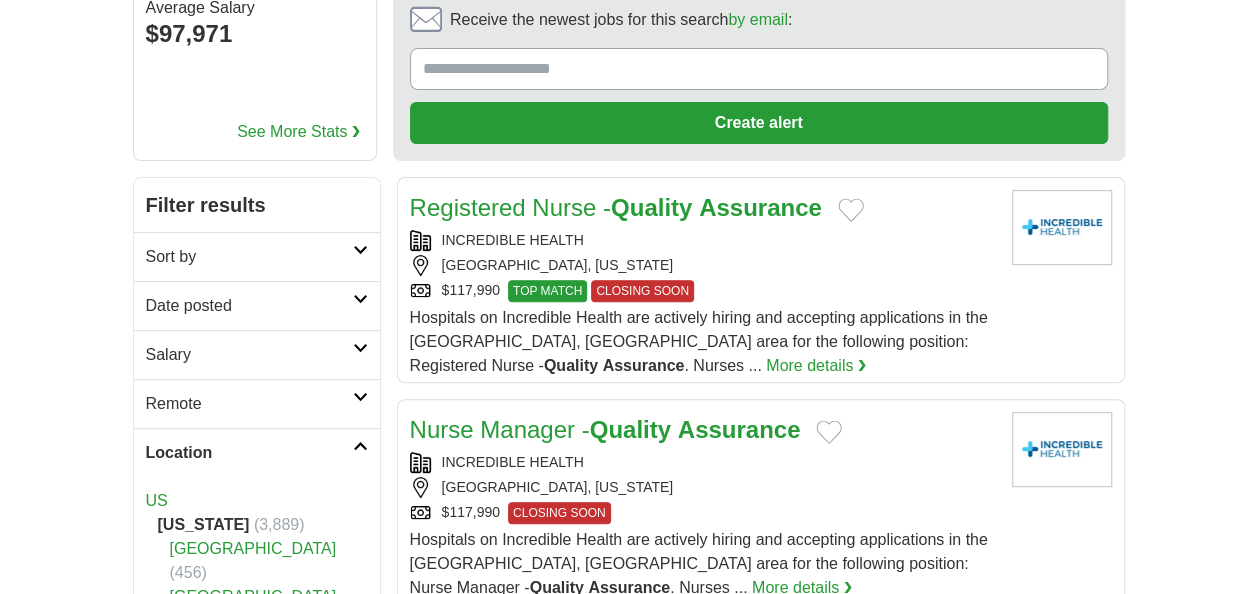 click on "Salary" at bounding box center (249, 355) 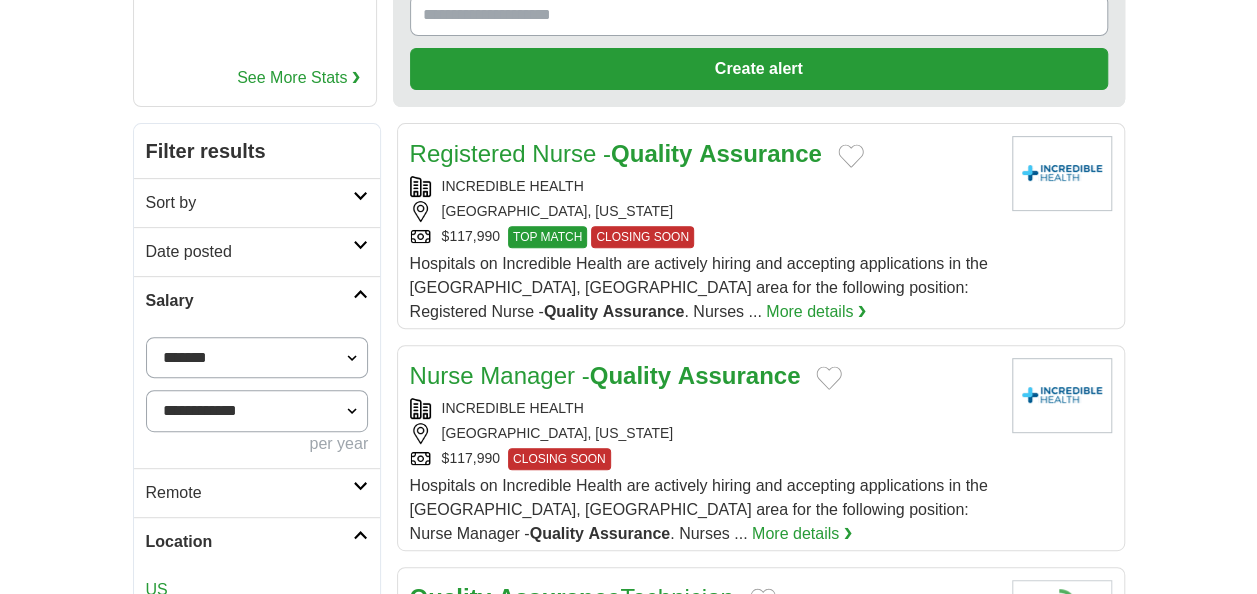 scroll, scrollTop: 400, scrollLeft: 0, axis: vertical 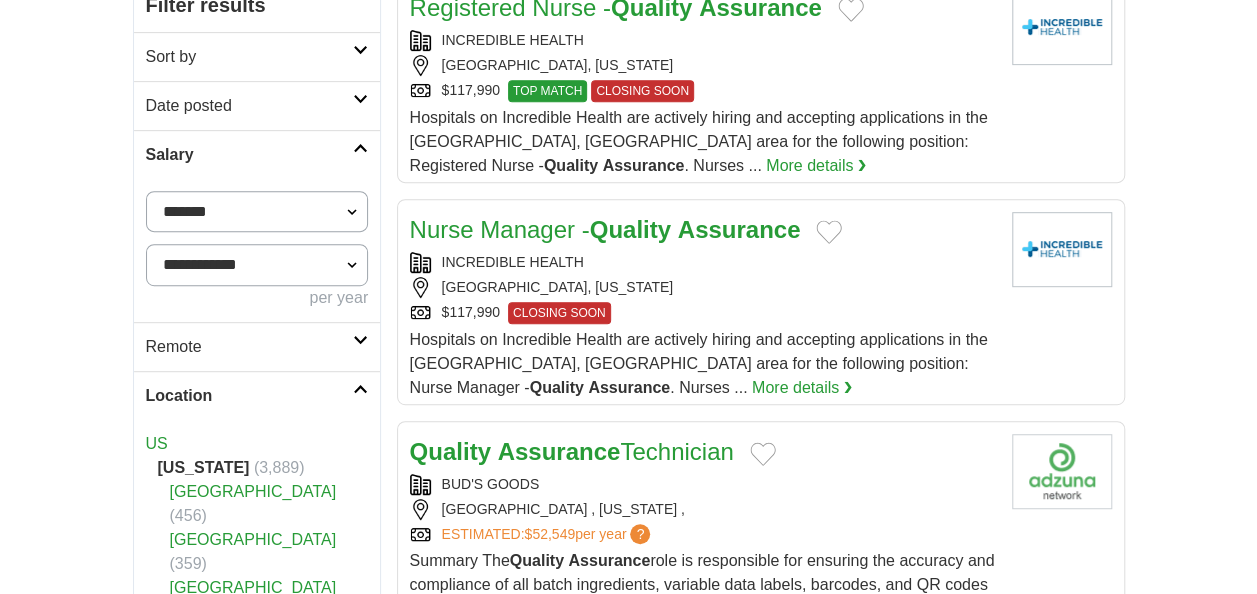 click on "**********" at bounding box center (257, 211) 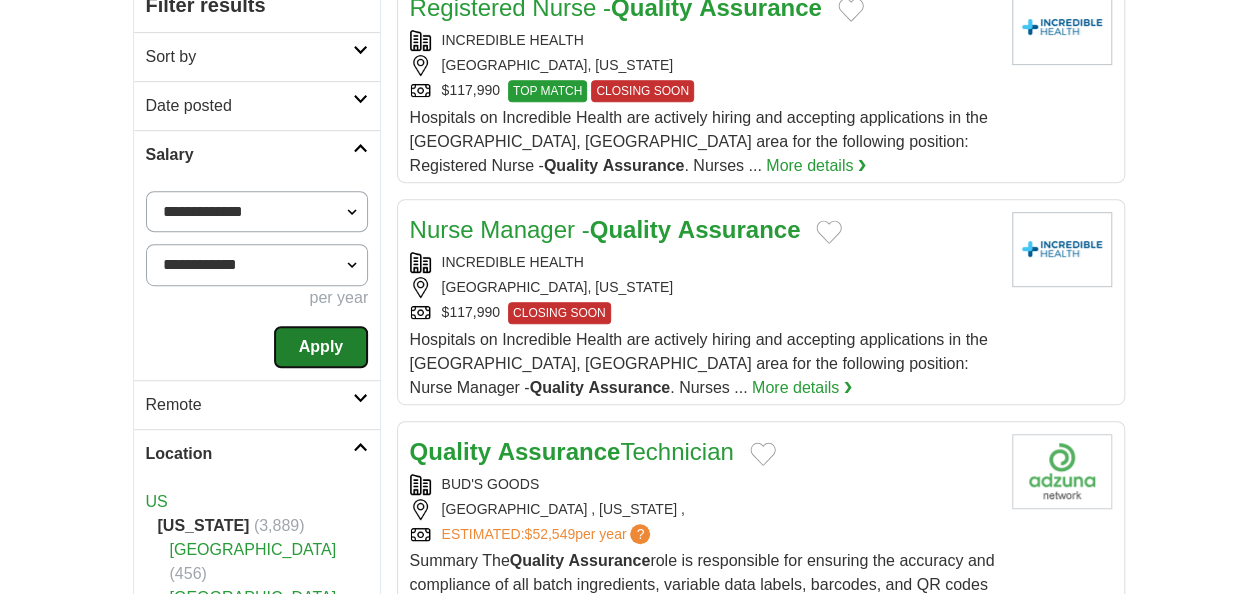 click on "Apply" at bounding box center [321, 347] 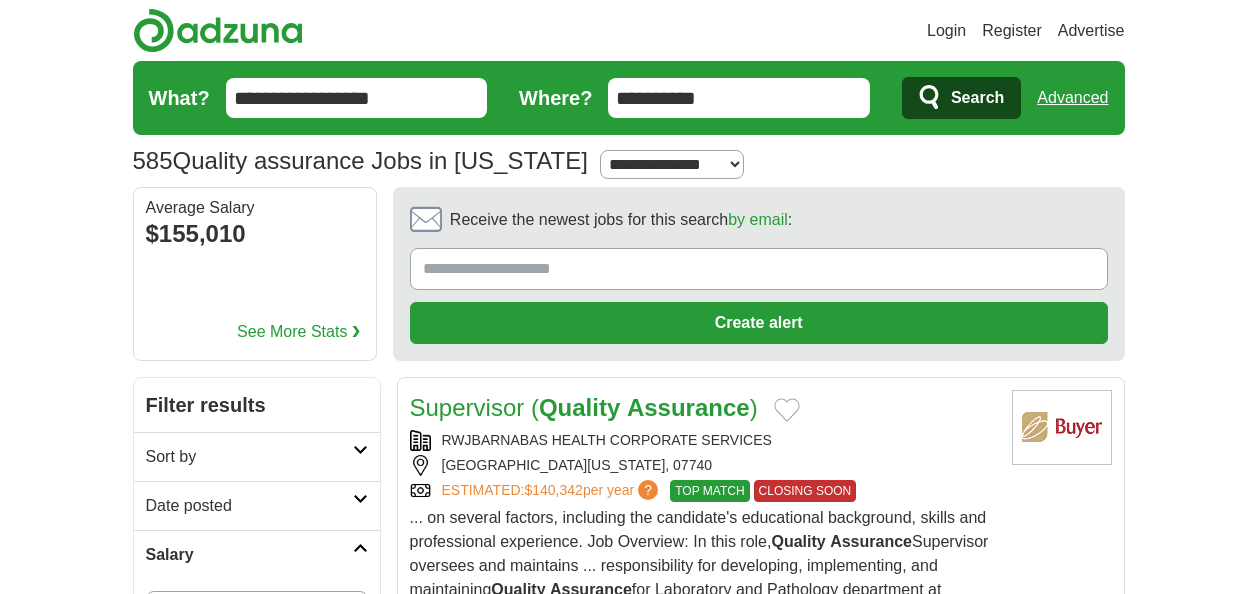scroll, scrollTop: 0, scrollLeft: 0, axis: both 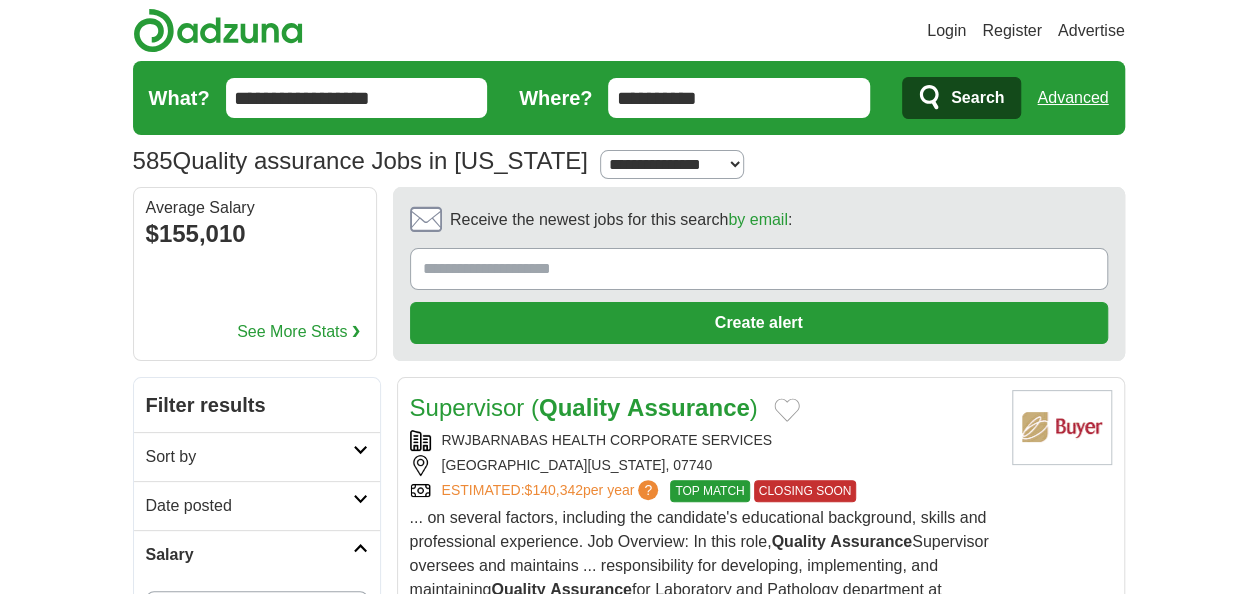 click on "Sort by" at bounding box center [249, 457] 